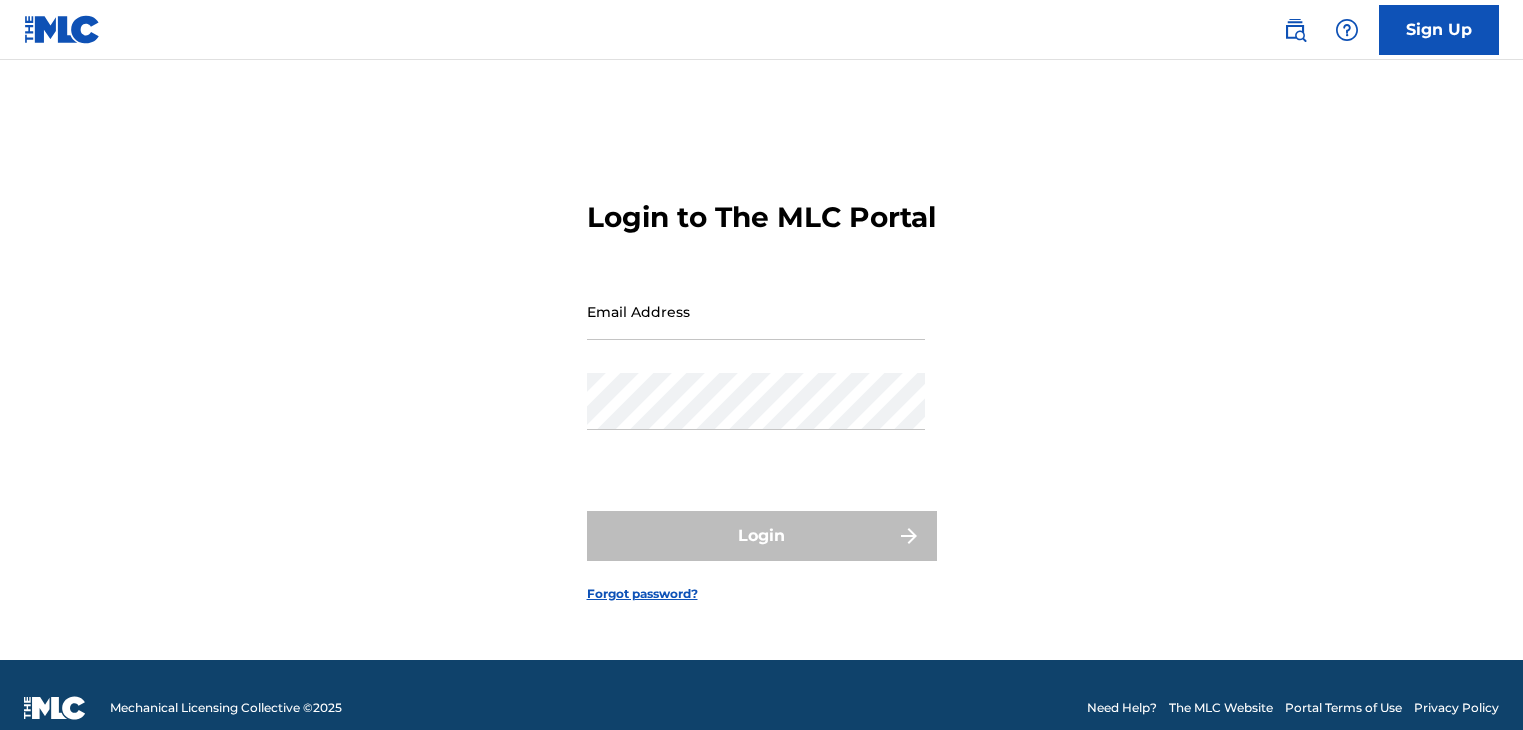 scroll, scrollTop: 0, scrollLeft: 0, axis: both 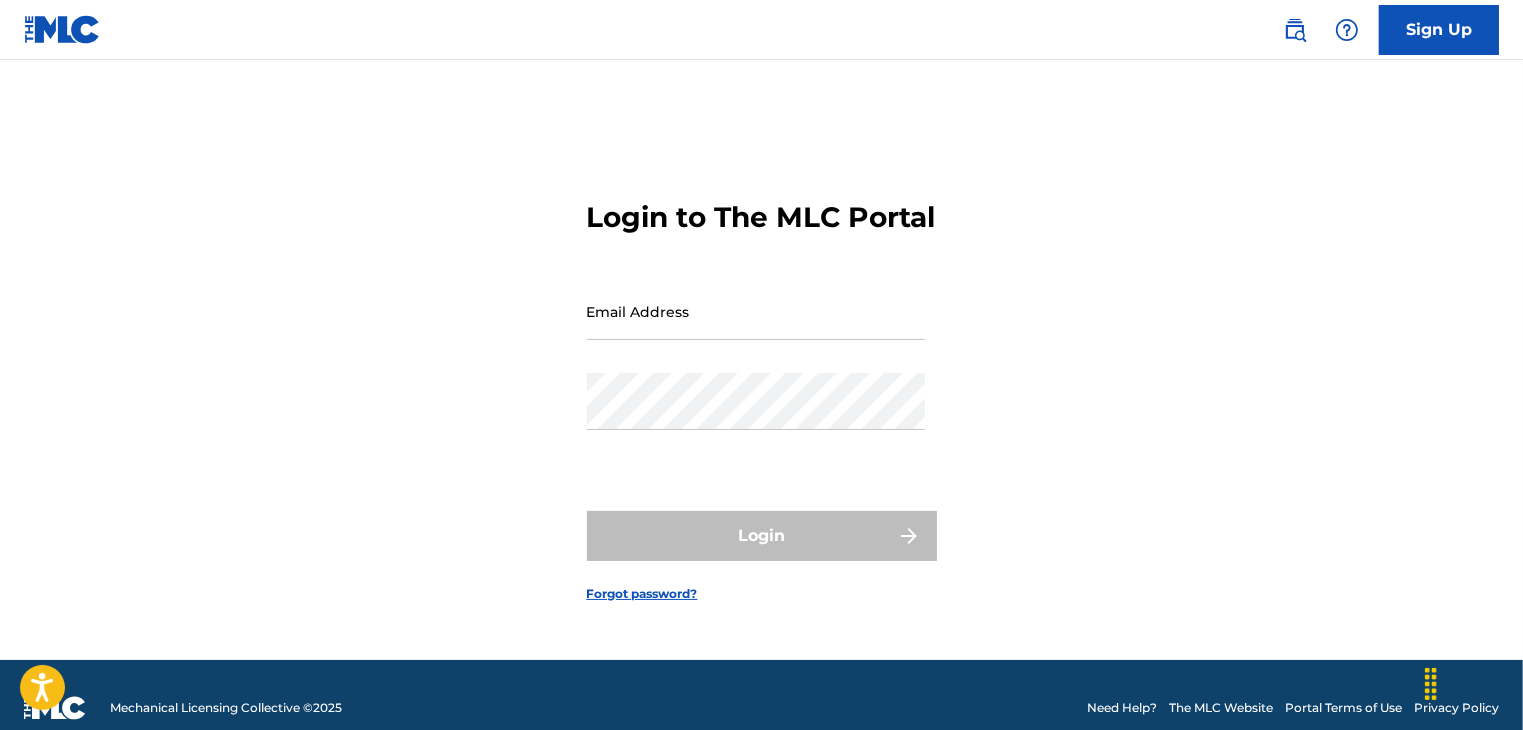 click at bounding box center [1295, 30] 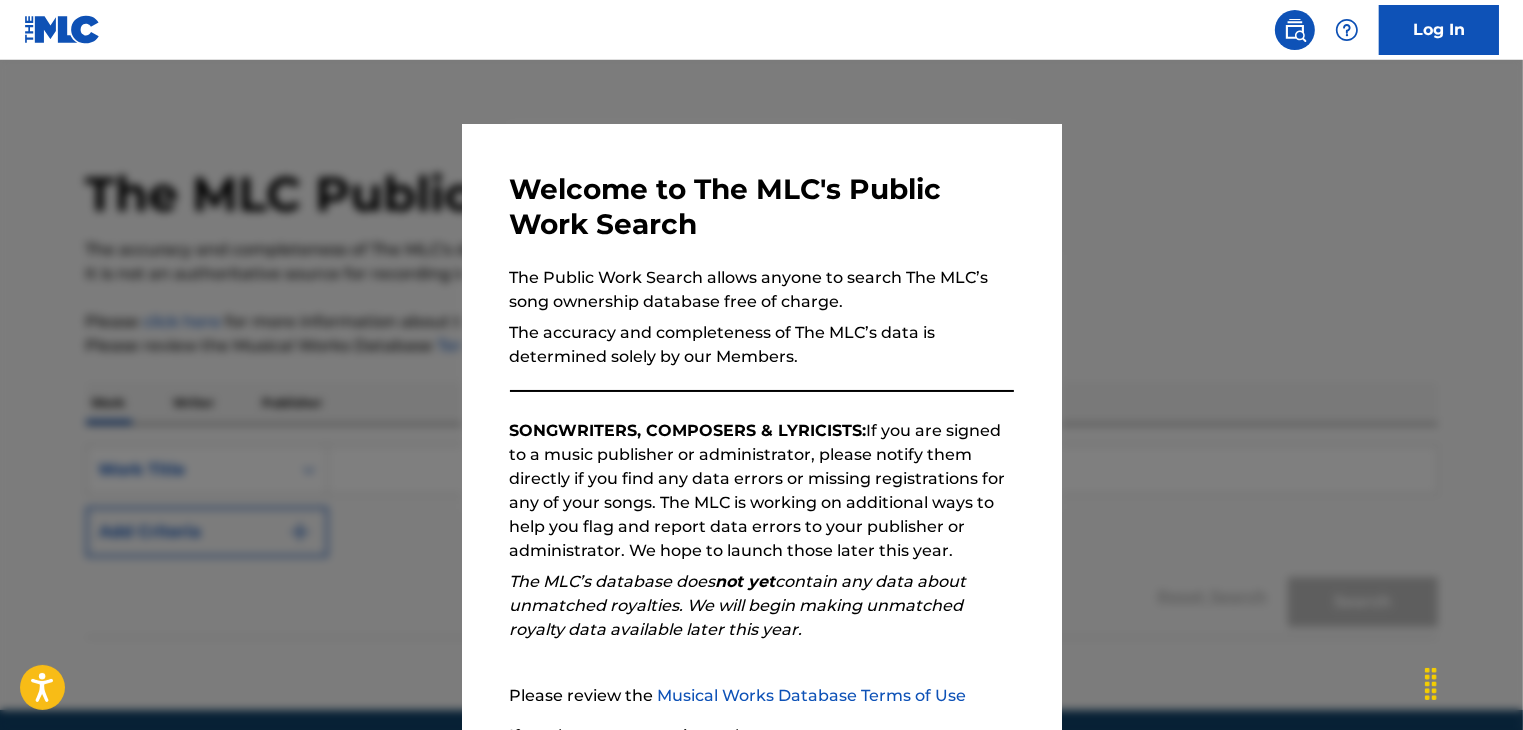 scroll, scrollTop: 185, scrollLeft: 0, axis: vertical 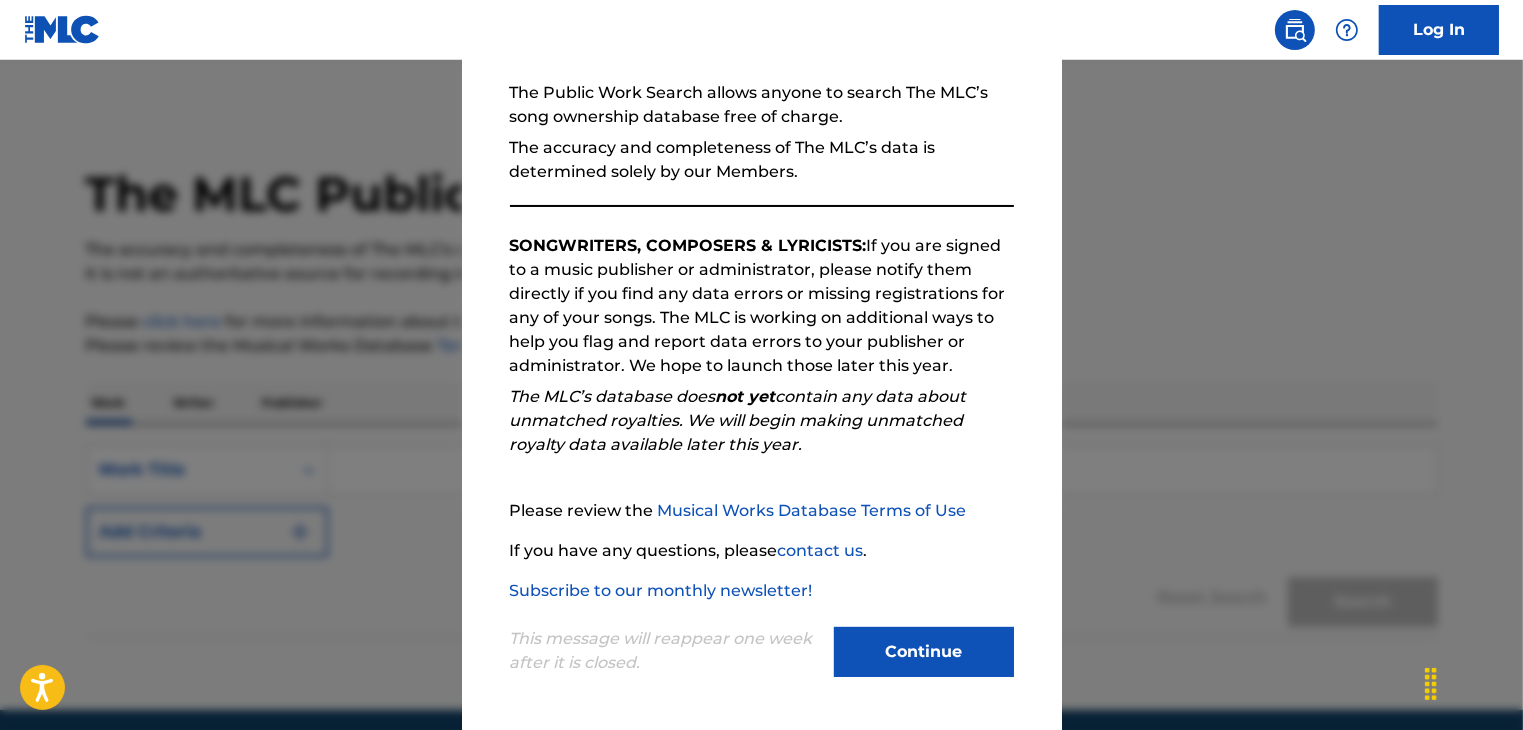 click on "Continue" at bounding box center (924, 652) 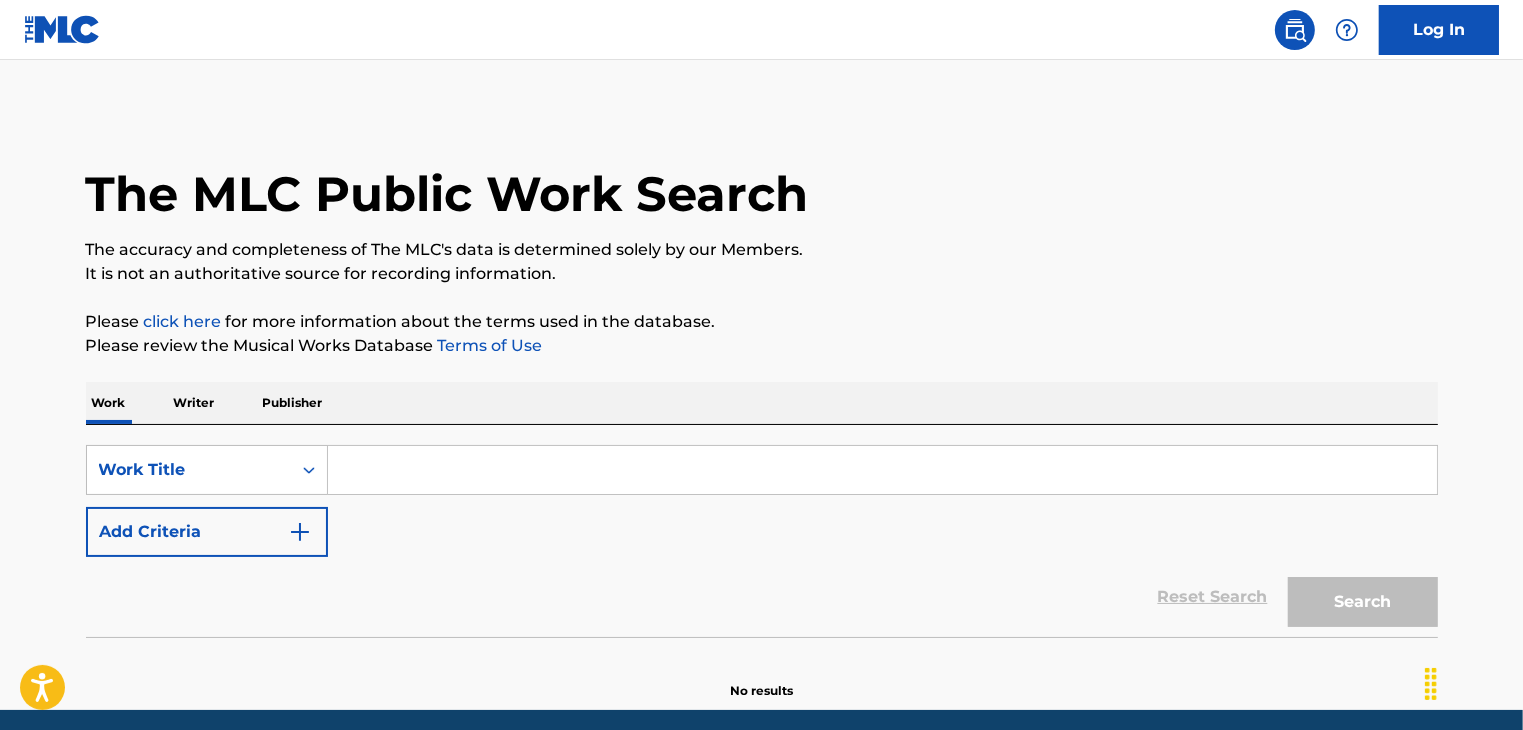click on "The MLC Public Work Search" at bounding box center [762, 183] 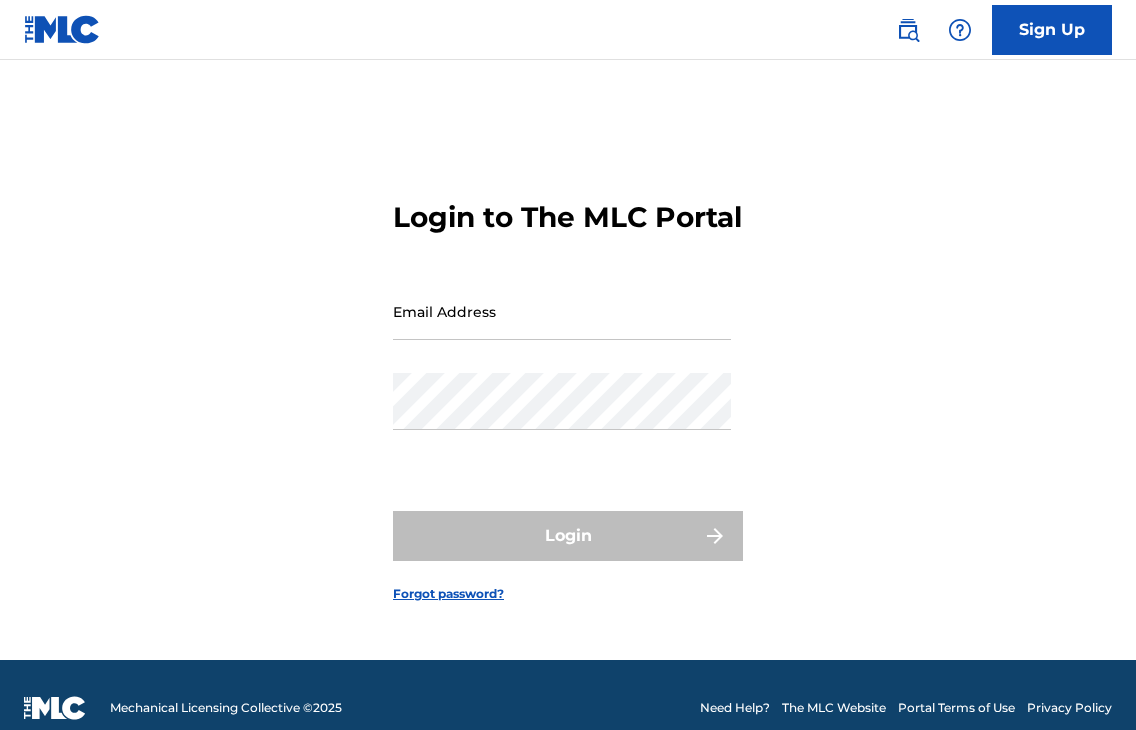 scroll, scrollTop: 0, scrollLeft: 0, axis: both 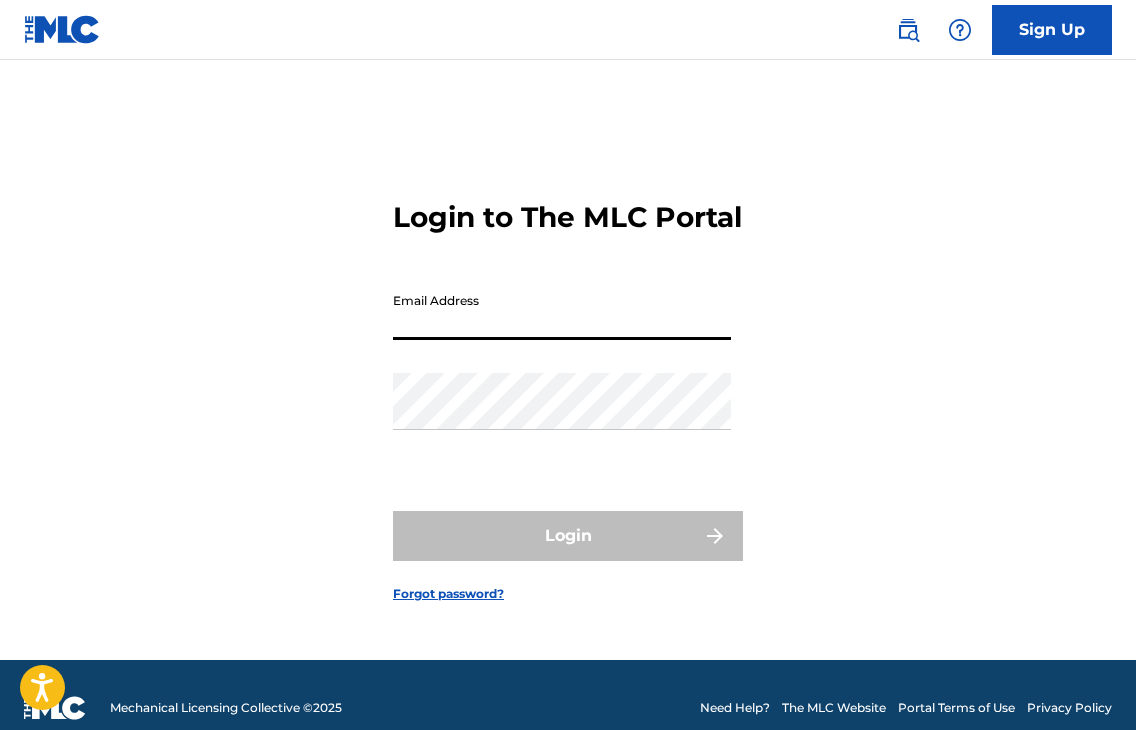 click on "Email Address" at bounding box center [562, 311] 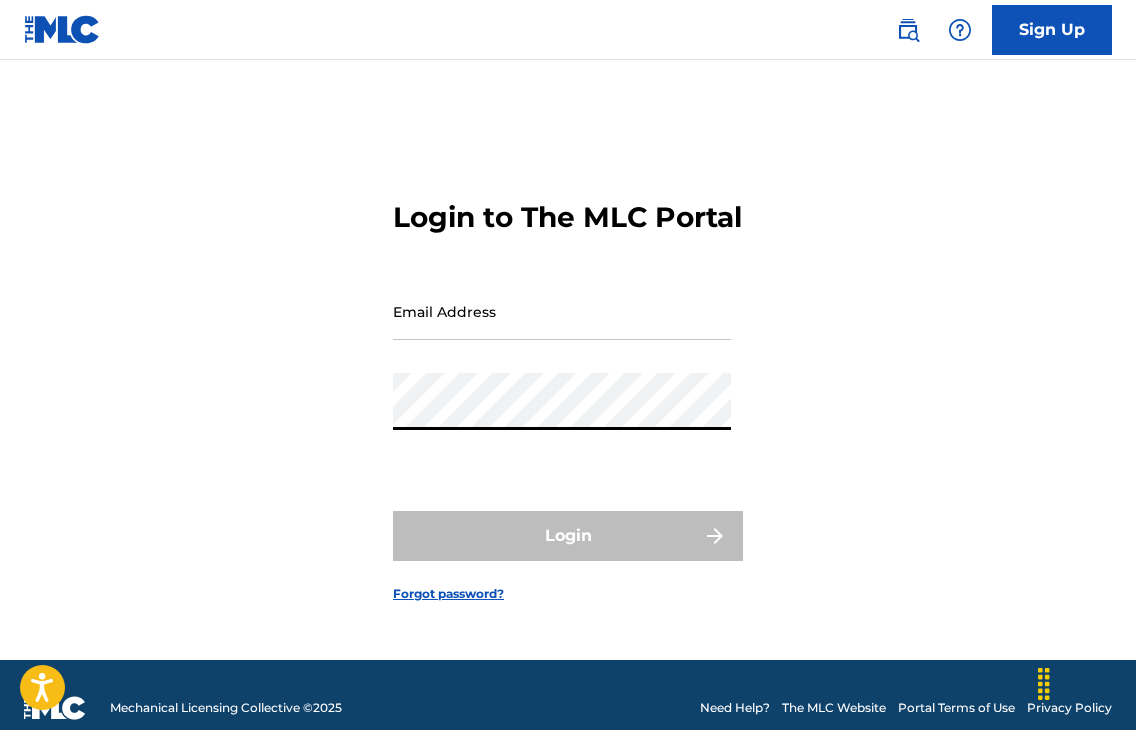 click on "Email Address" at bounding box center [562, 311] 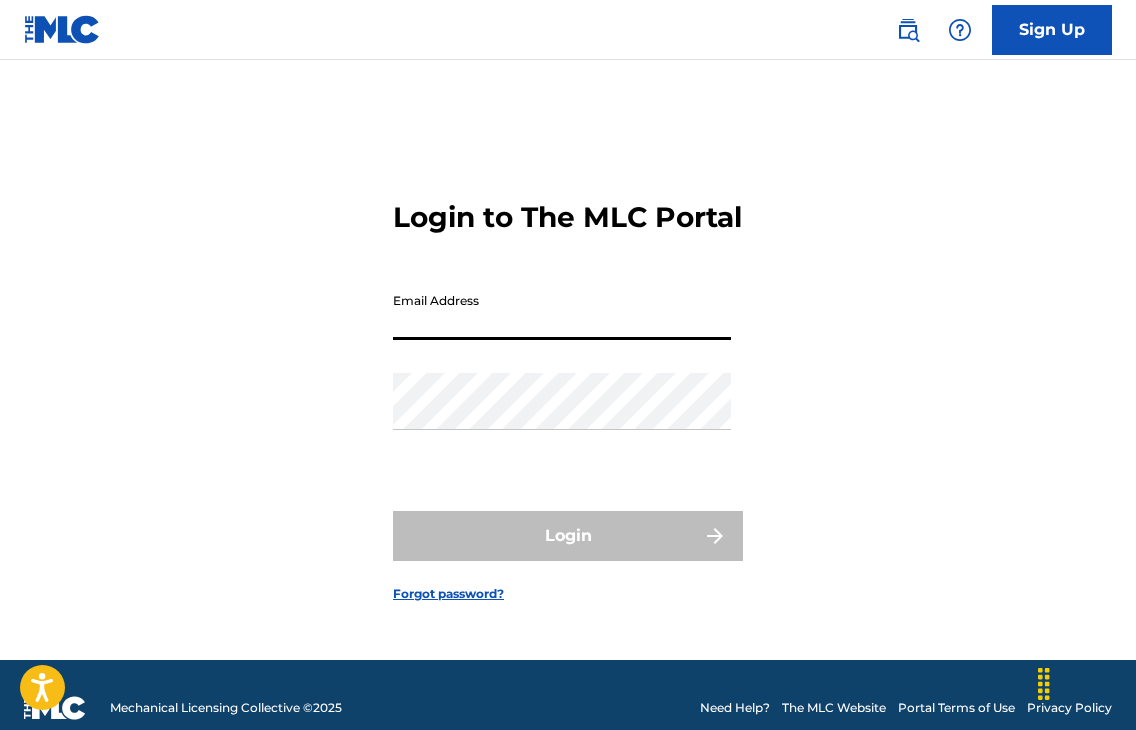 type on "teams@theartistbeat.com" 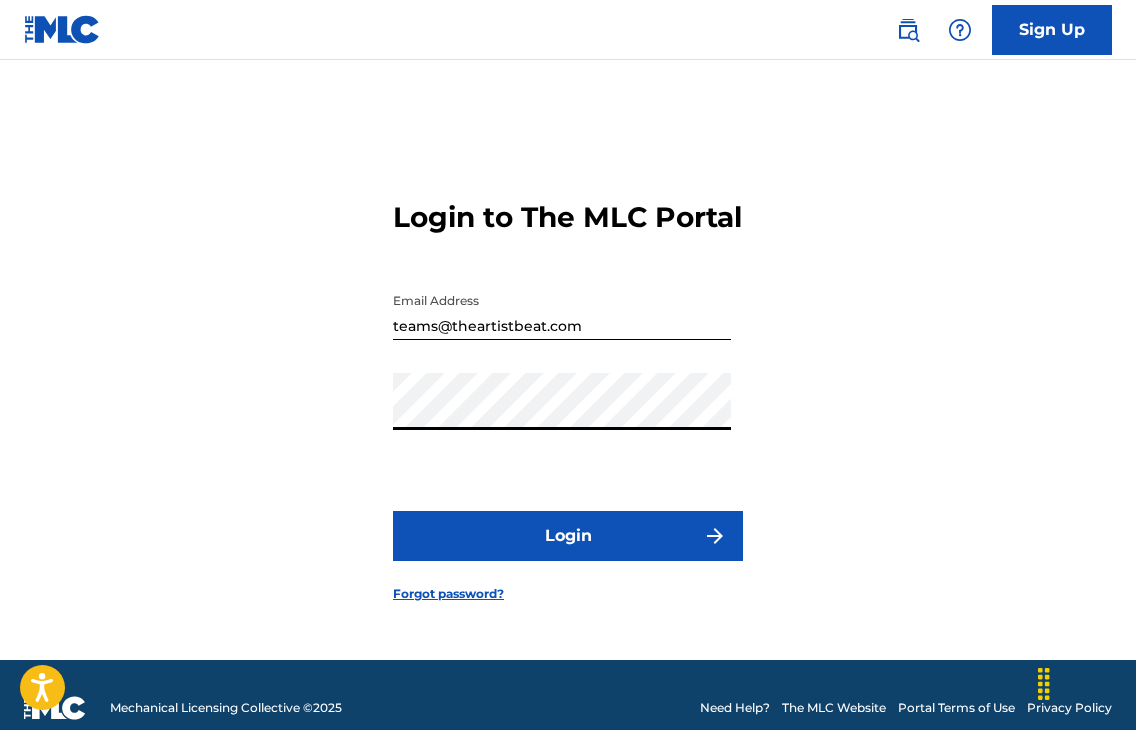 click on "Login" at bounding box center [568, 536] 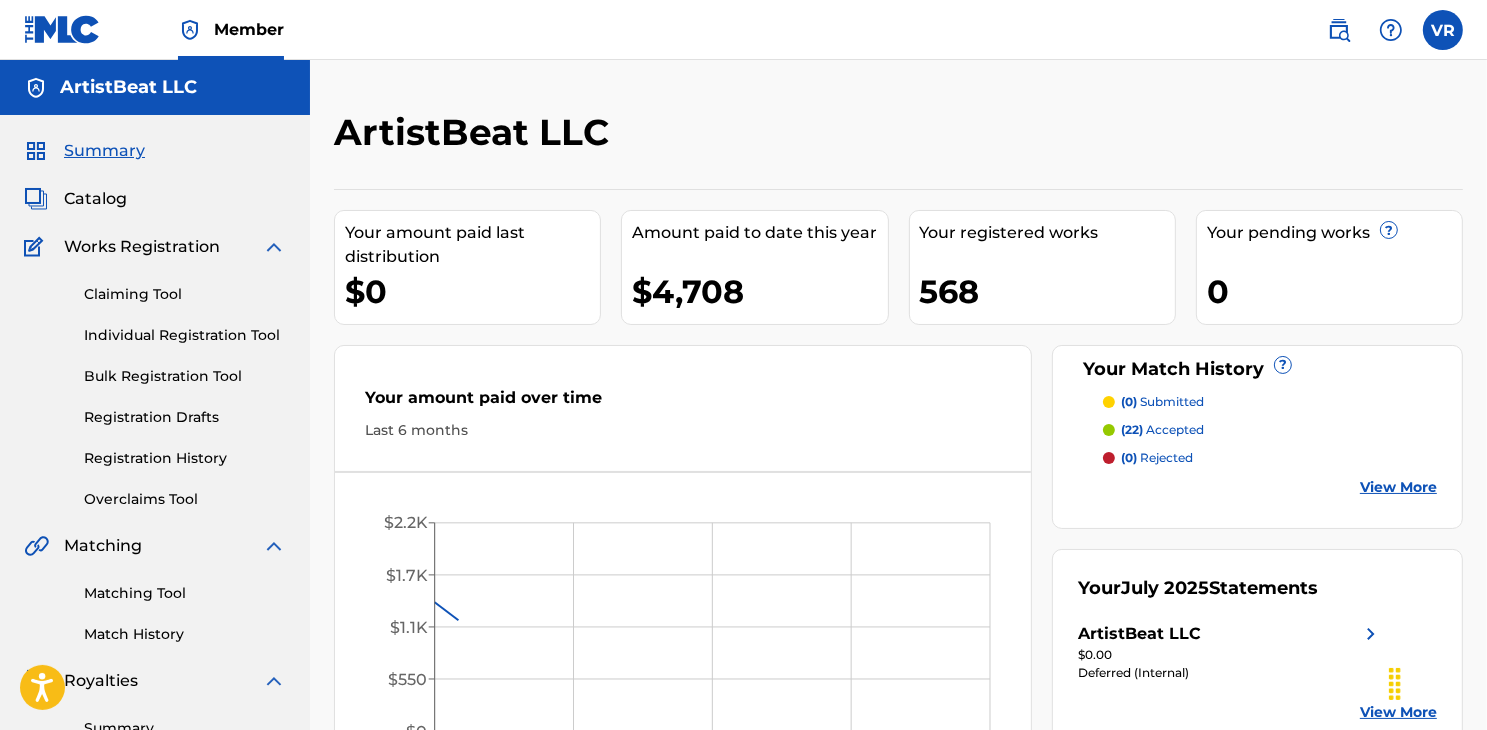 scroll, scrollTop: 0, scrollLeft: 0, axis: both 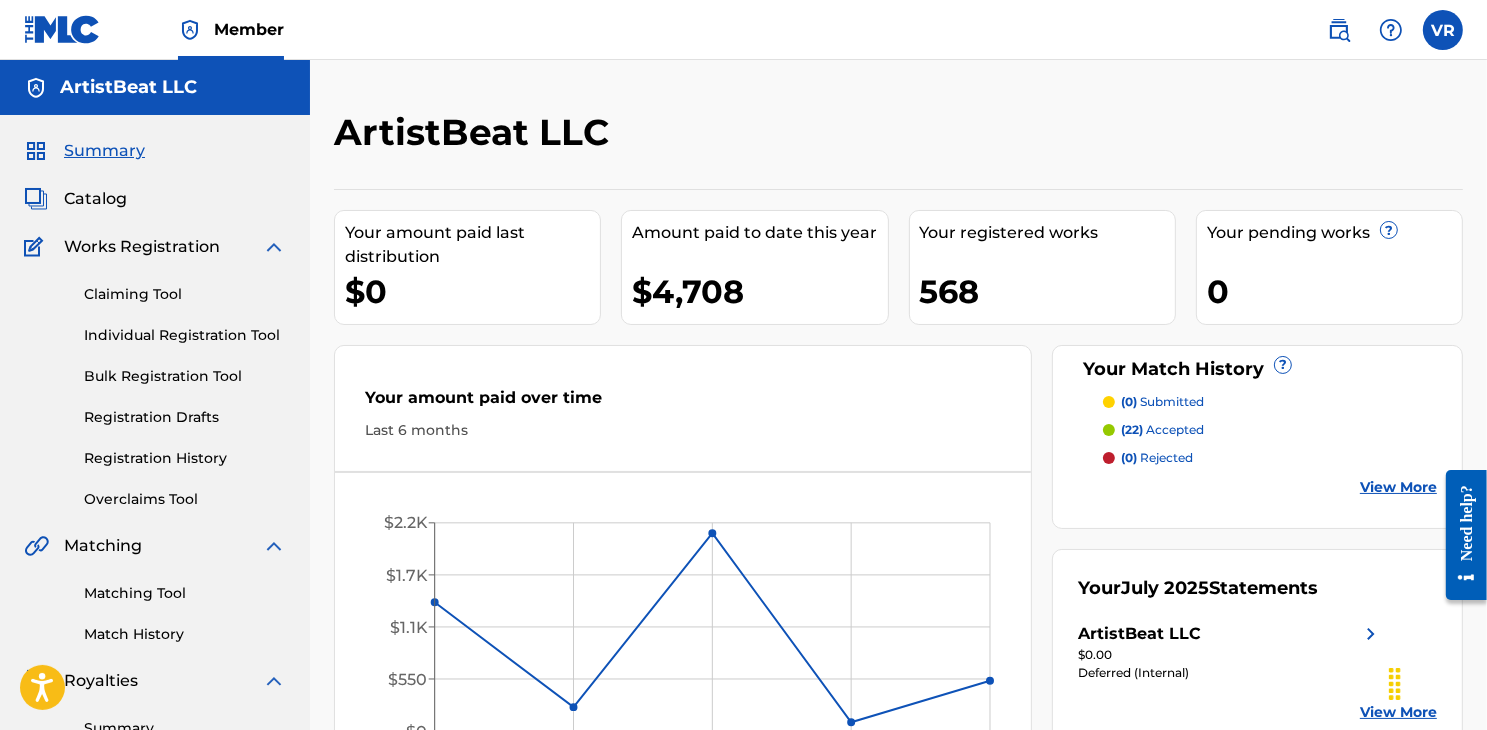 click at bounding box center (62, 29) 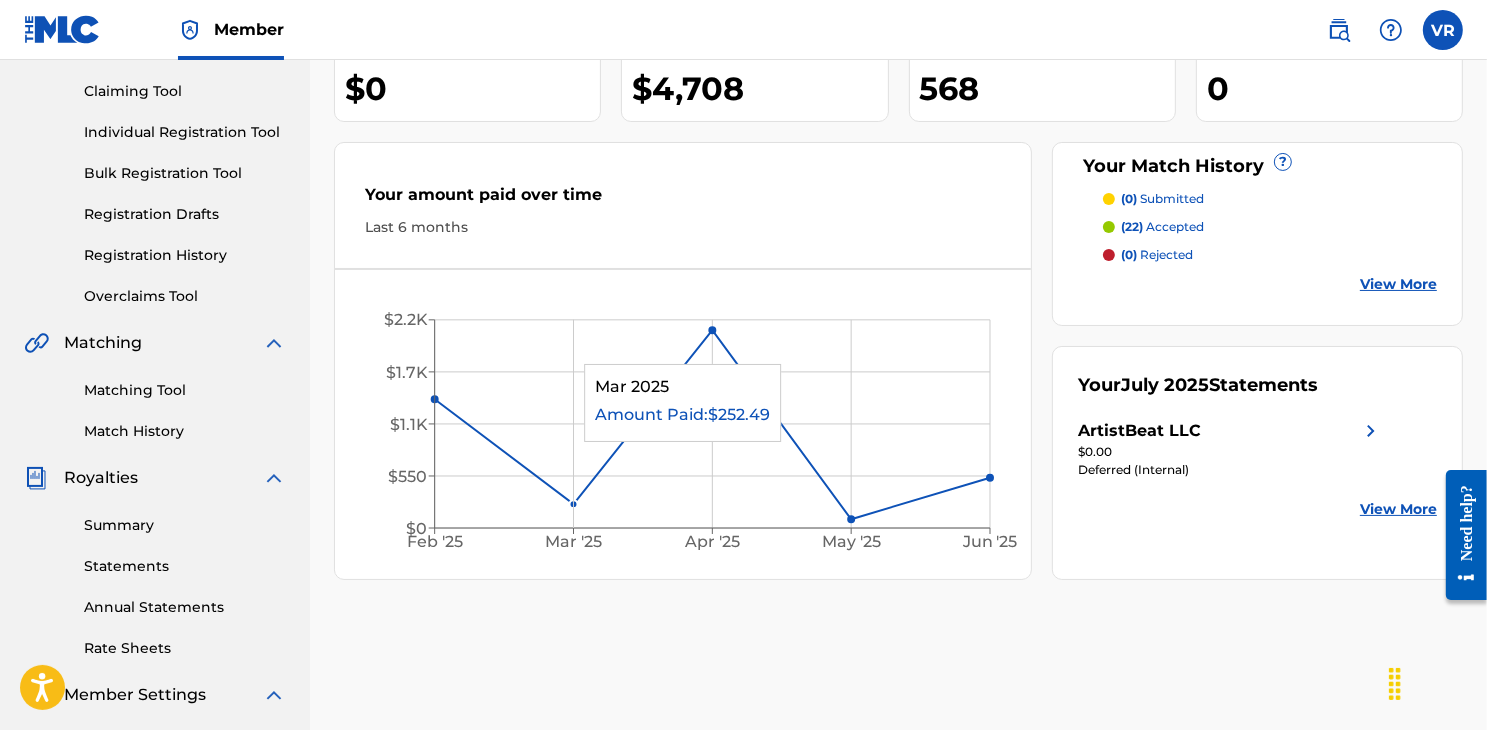 scroll, scrollTop: 0, scrollLeft: 0, axis: both 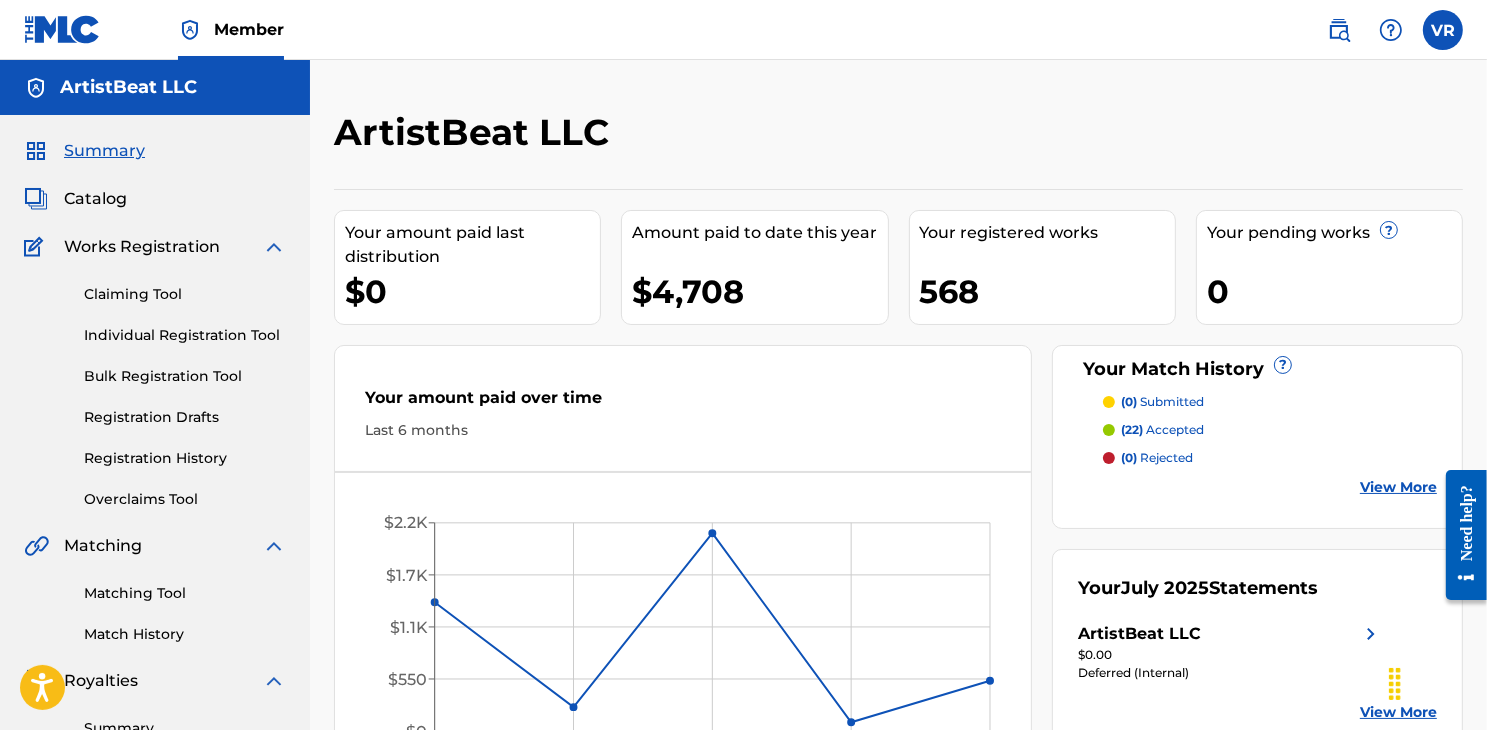 click on "Catalog" at bounding box center [95, 199] 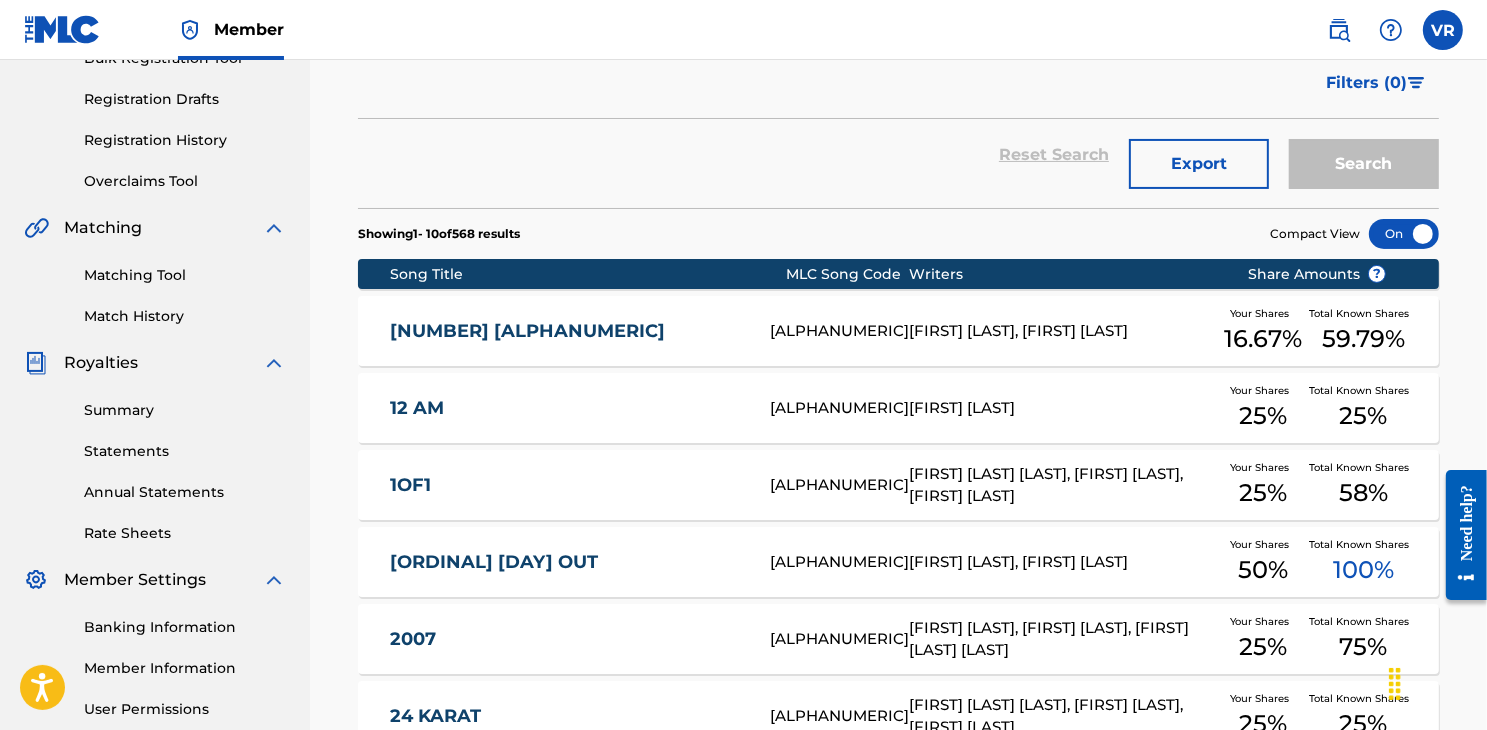 scroll, scrollTop: 319, scrollLeft: 0, axis: vertical 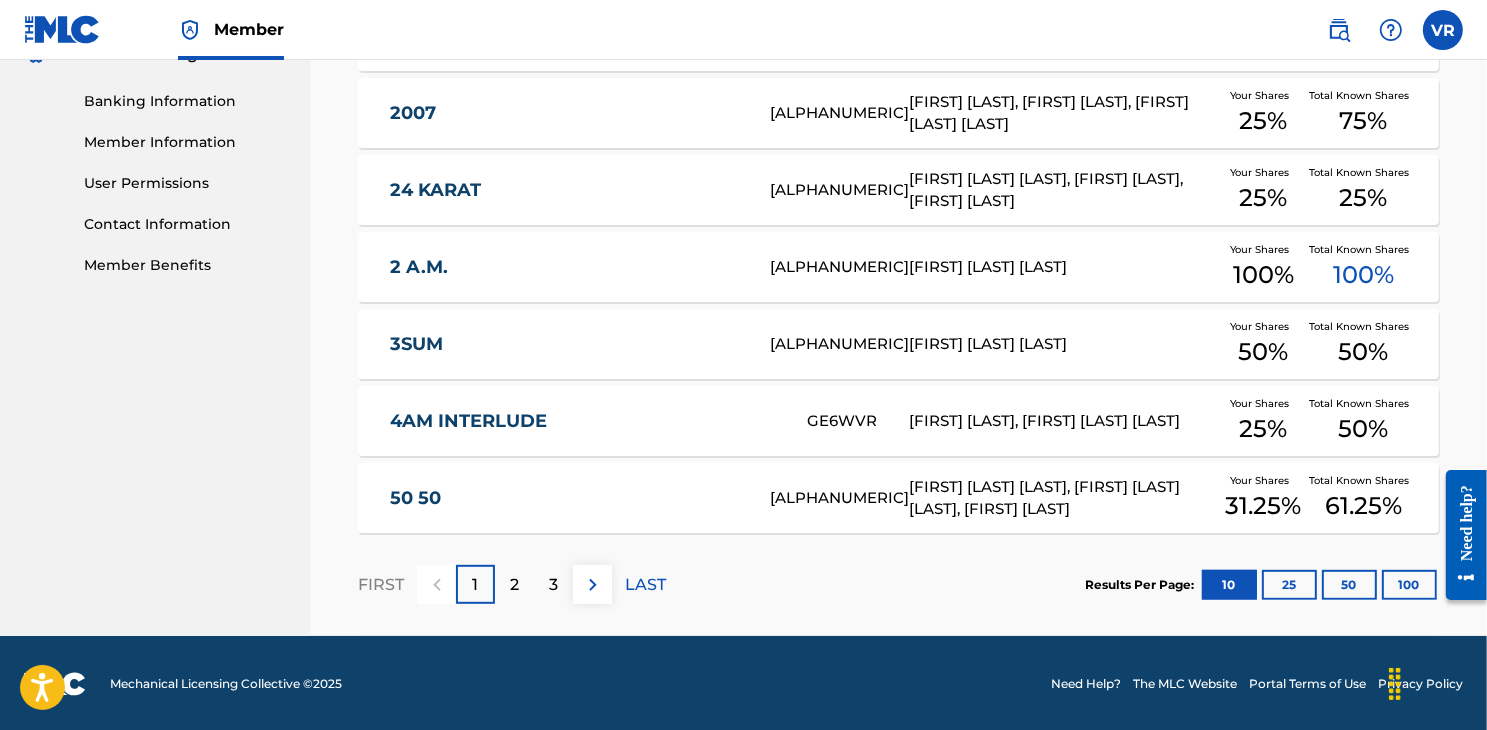click on "2" at bounding box center [514, 584] 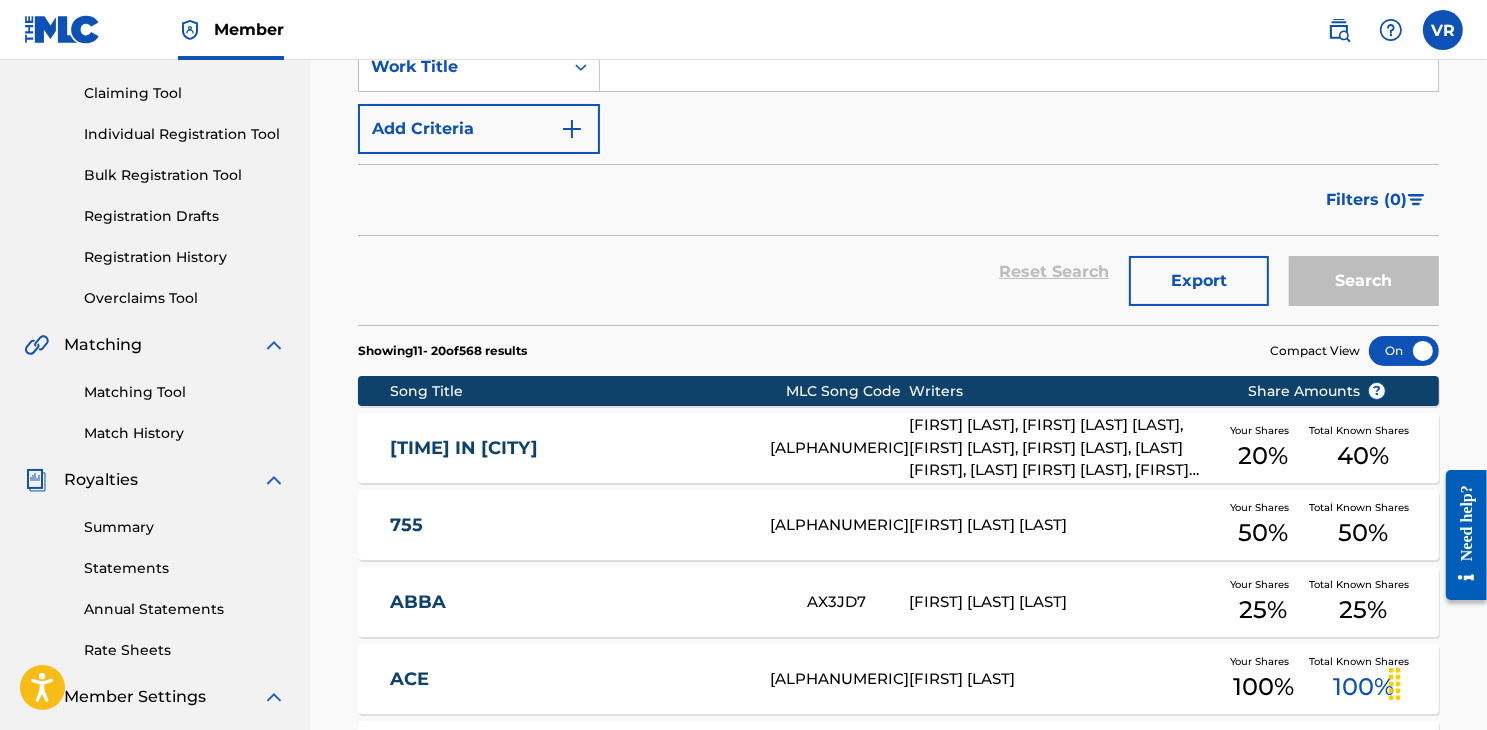 scroll, scrollTop: 0, scrollLeft: 0, axis: both 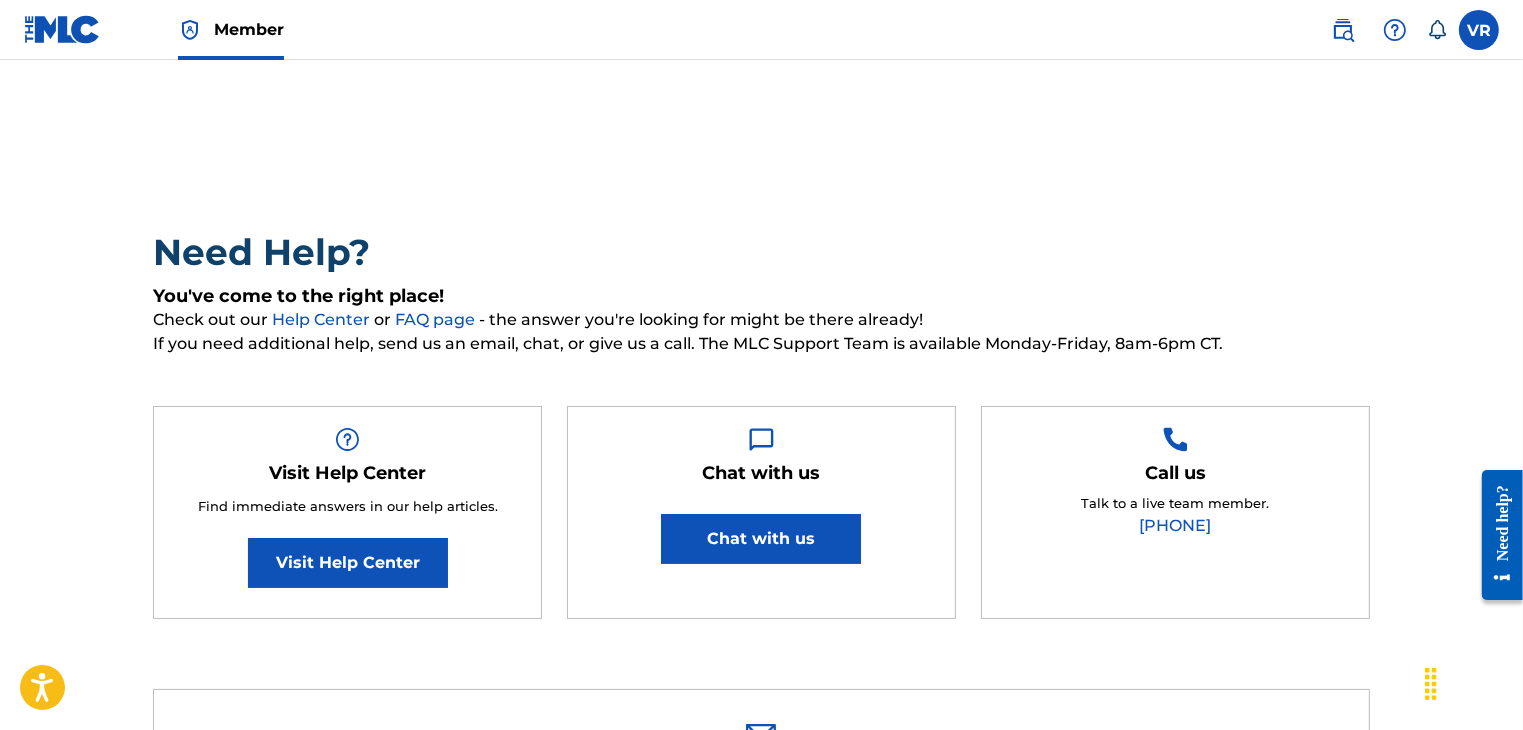 click at bounding box center (62, 29) 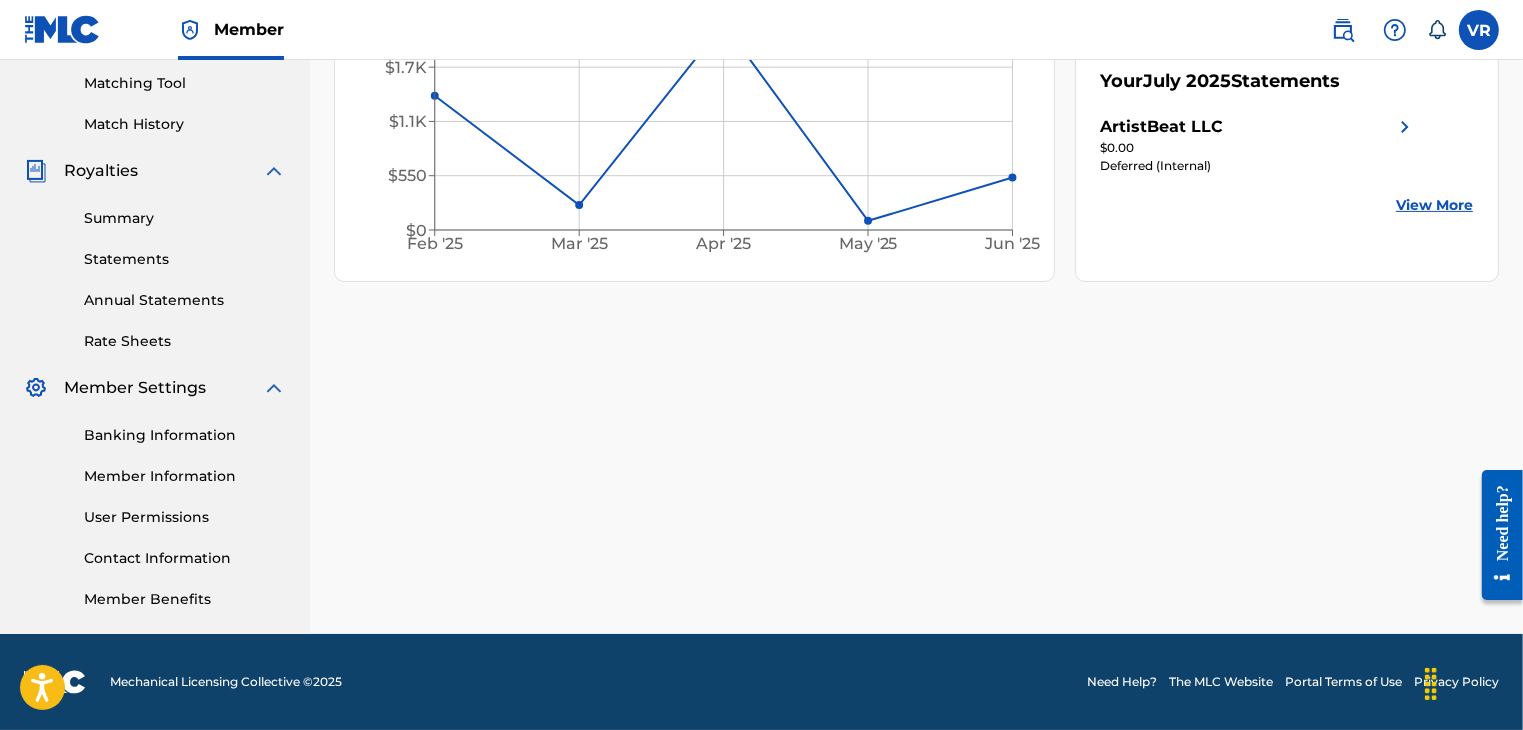 scroll, scrollTop: 0, scrollLeft: 0, axis: both 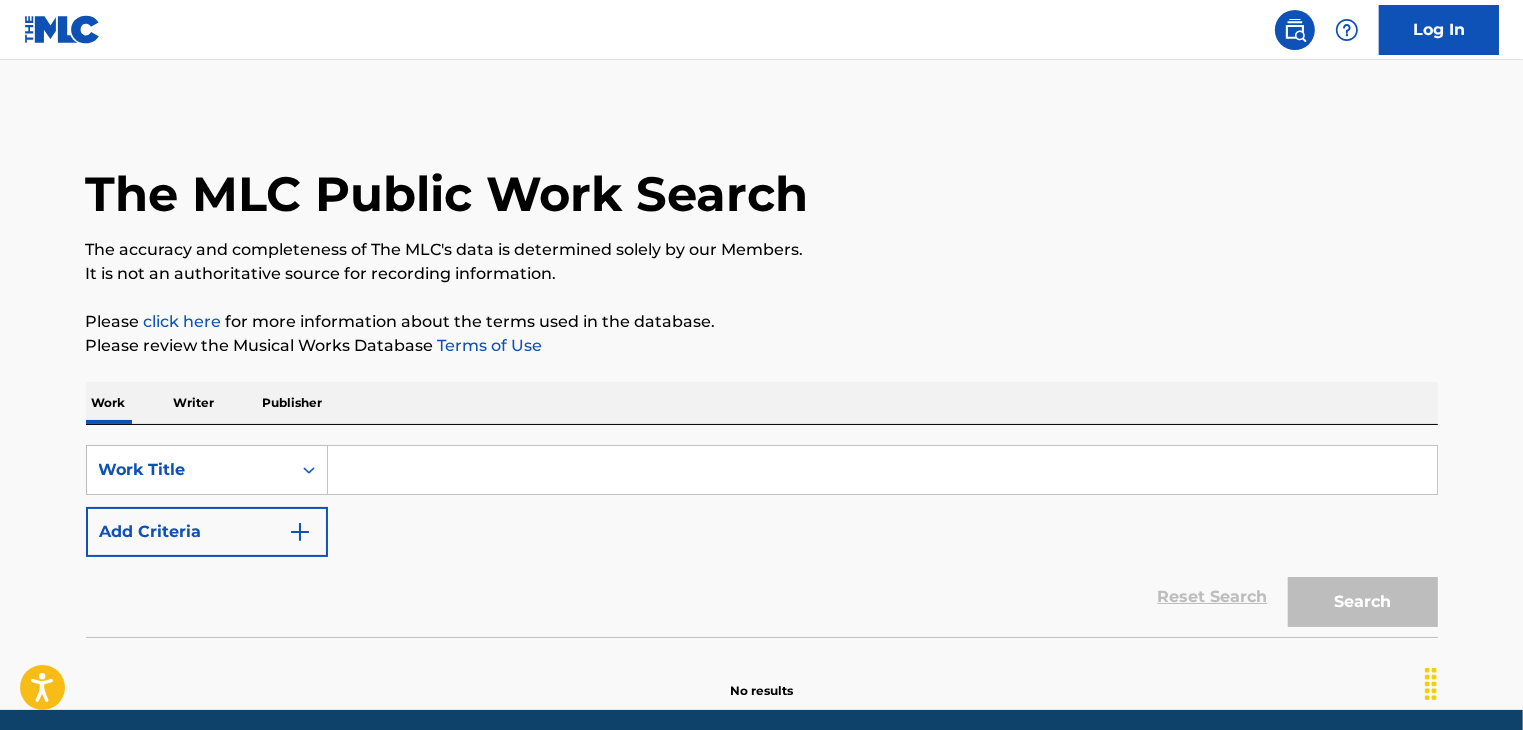 click at bounding box center (62, 29) 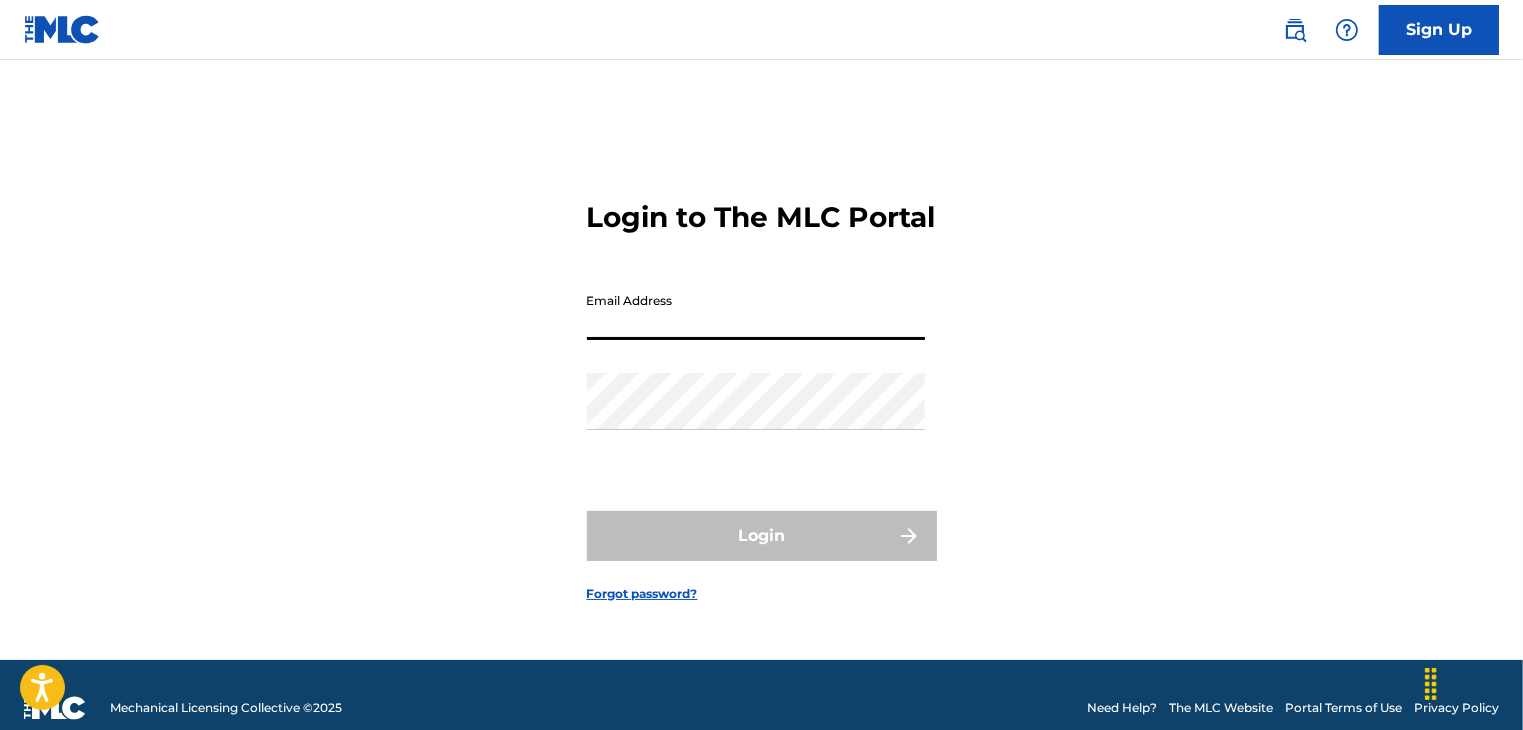 click on "Email Address" at bounding box center (756, 311) 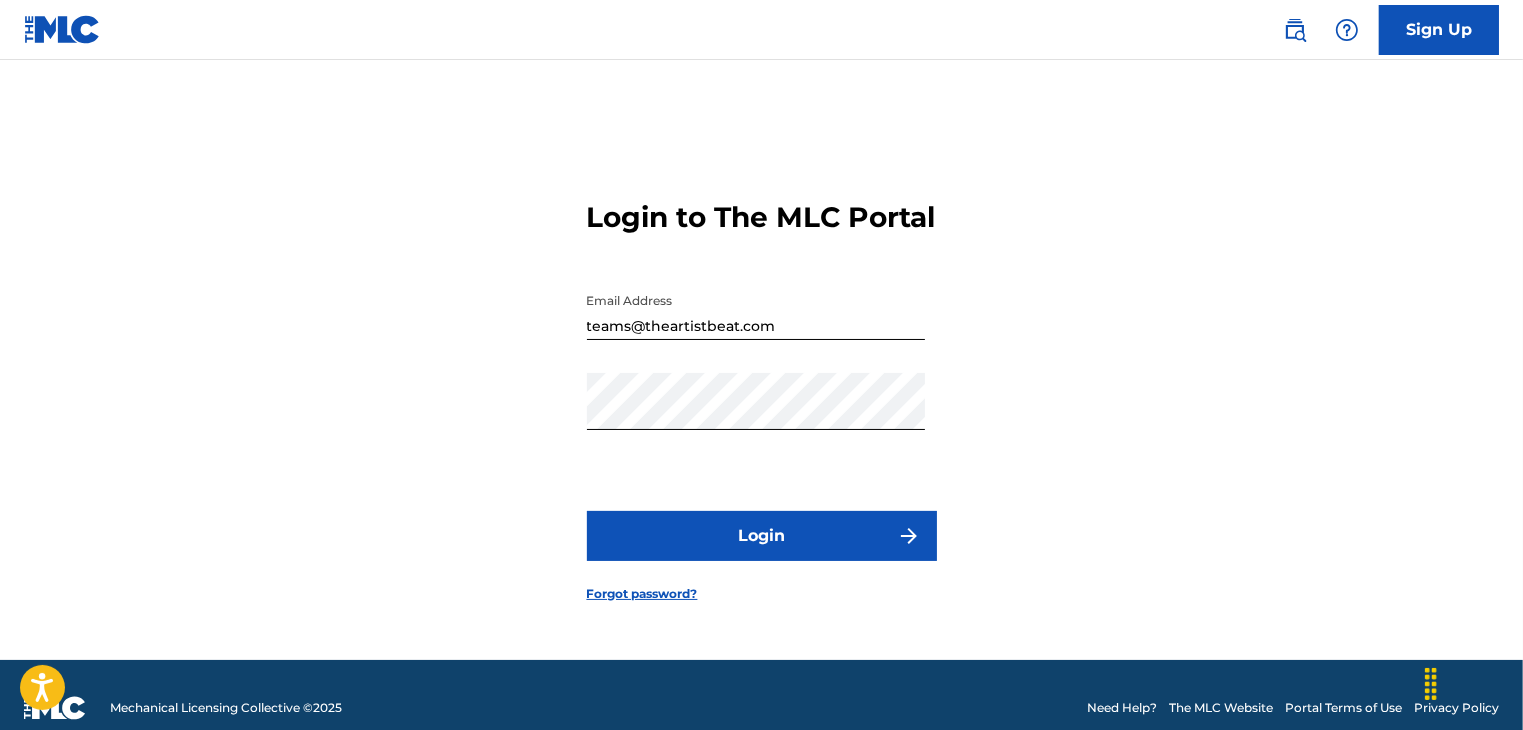 click on "Login" at bounding box center (762, 536) 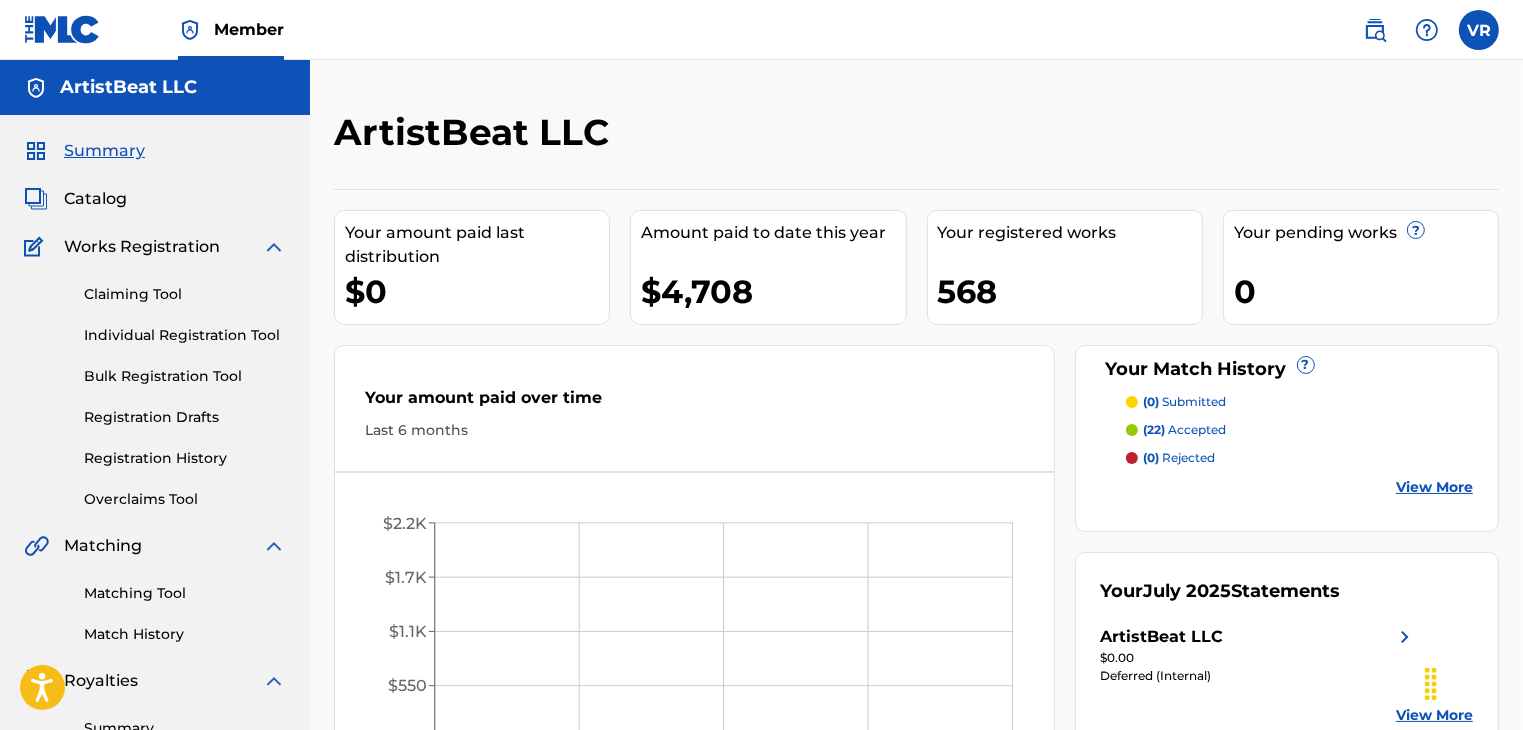 scroll, scrollTop: 468, scrollLeft: 0, axis: vertical 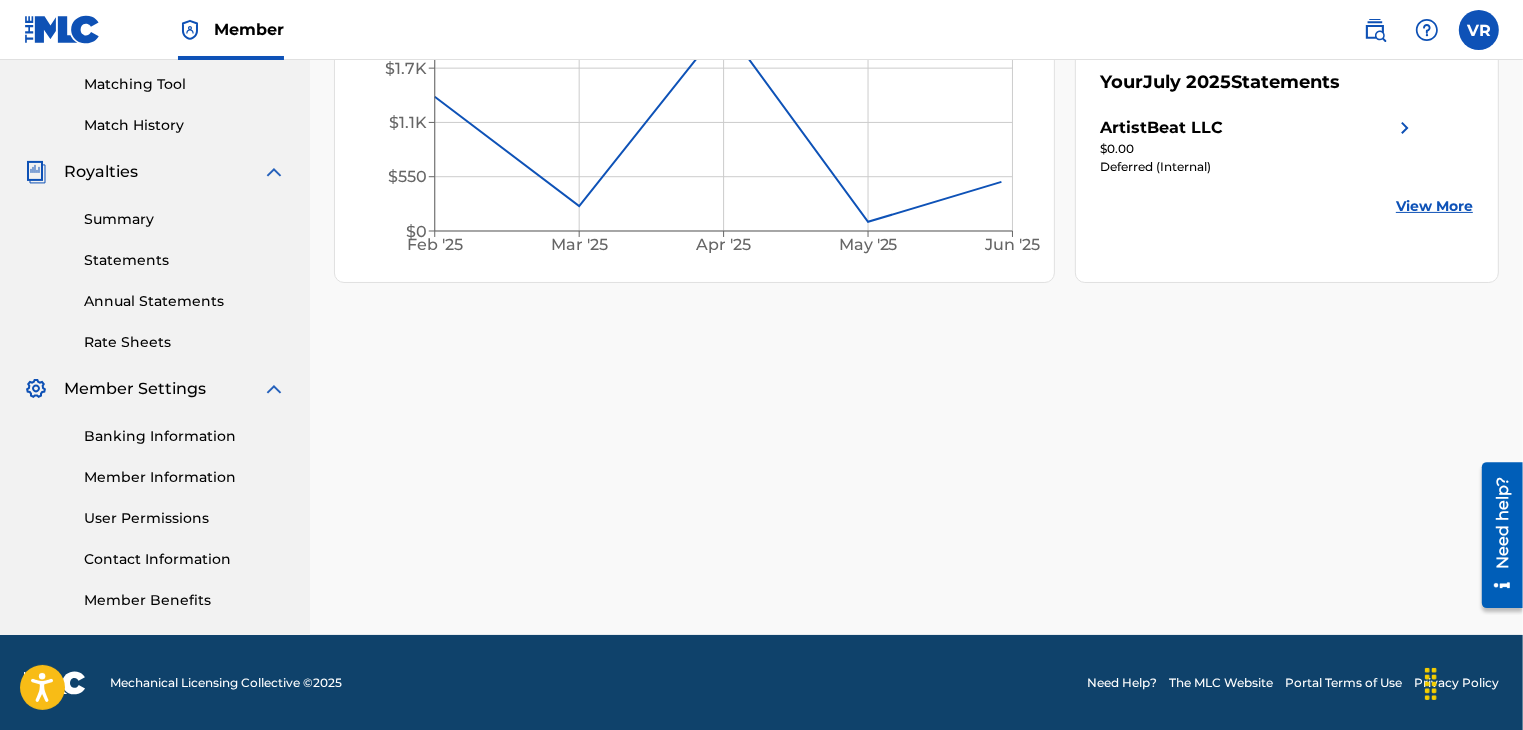 click on "User Permissions" at bounding box center [185, 518] 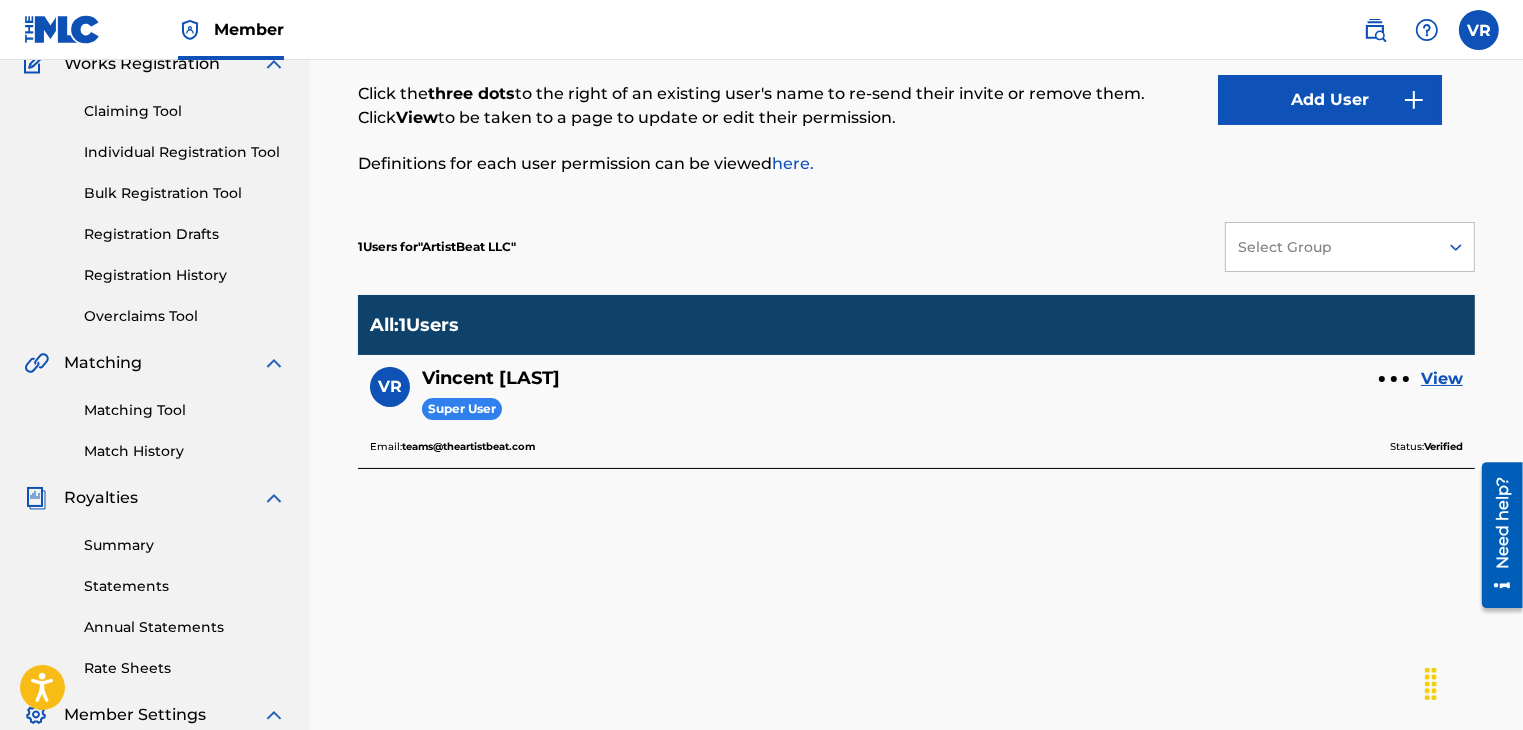 scroll, scrollTop: 186, scrollLeft: 0, axis: vertical 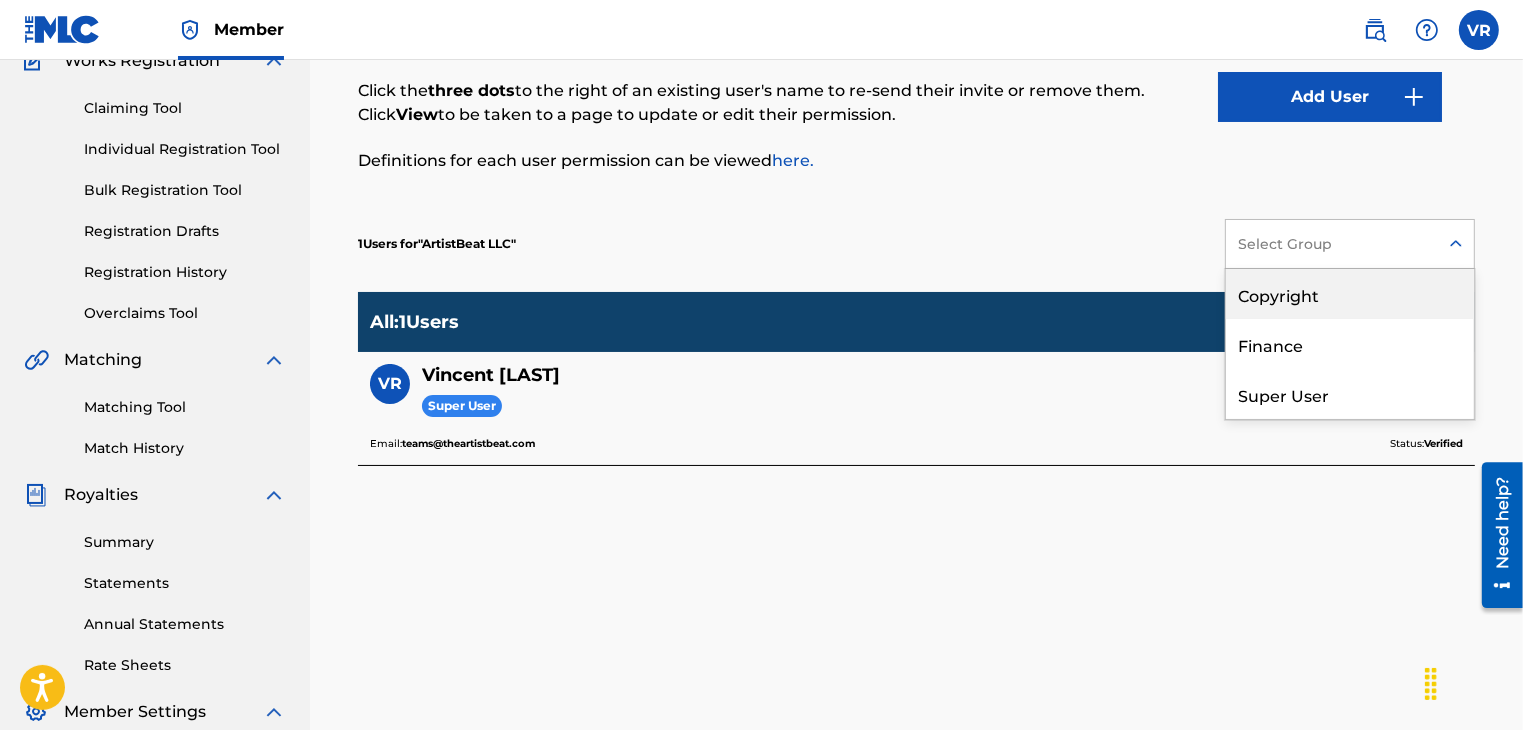 click on "Select Group" at bounding box center [1332, 244] 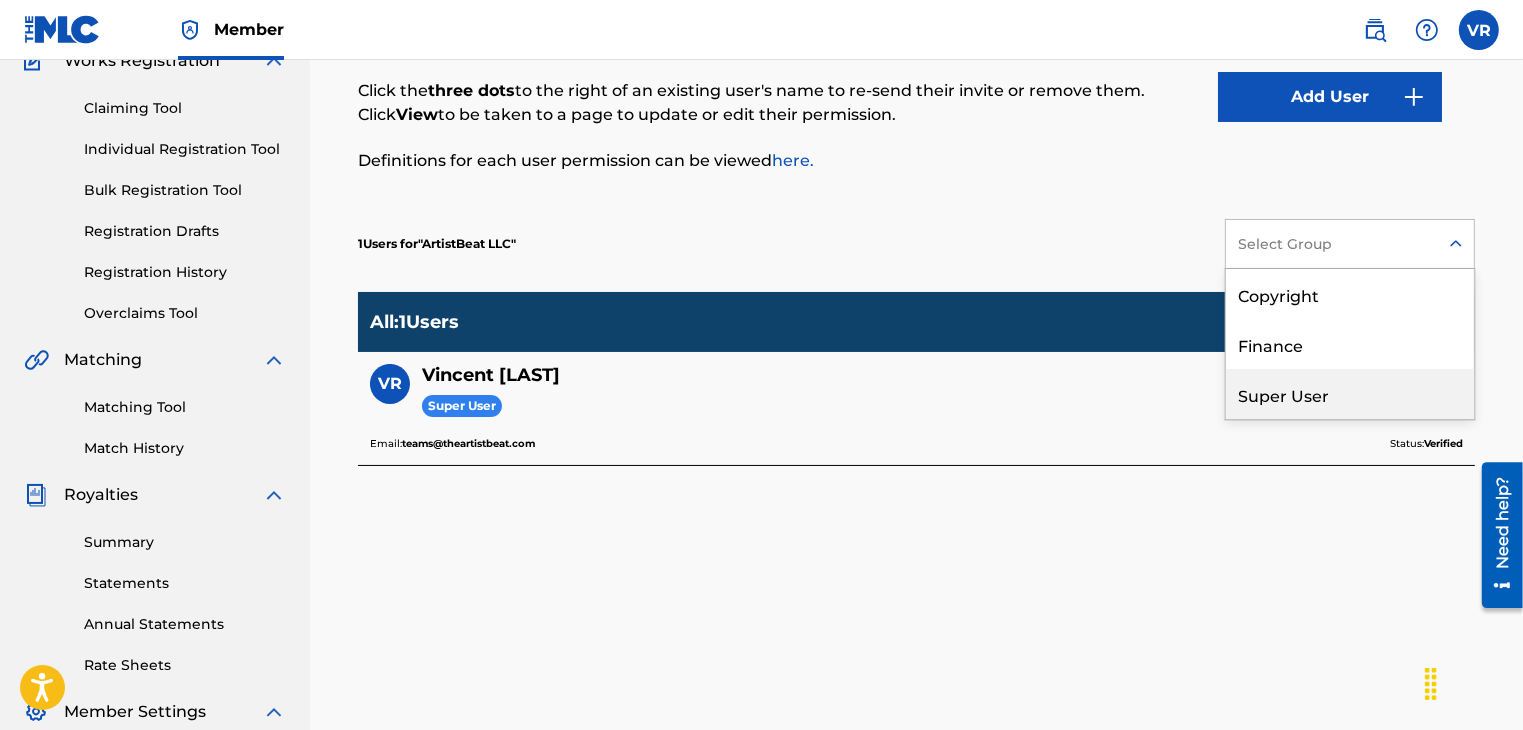 click on "Super User" at bounding box center [1350, 394] 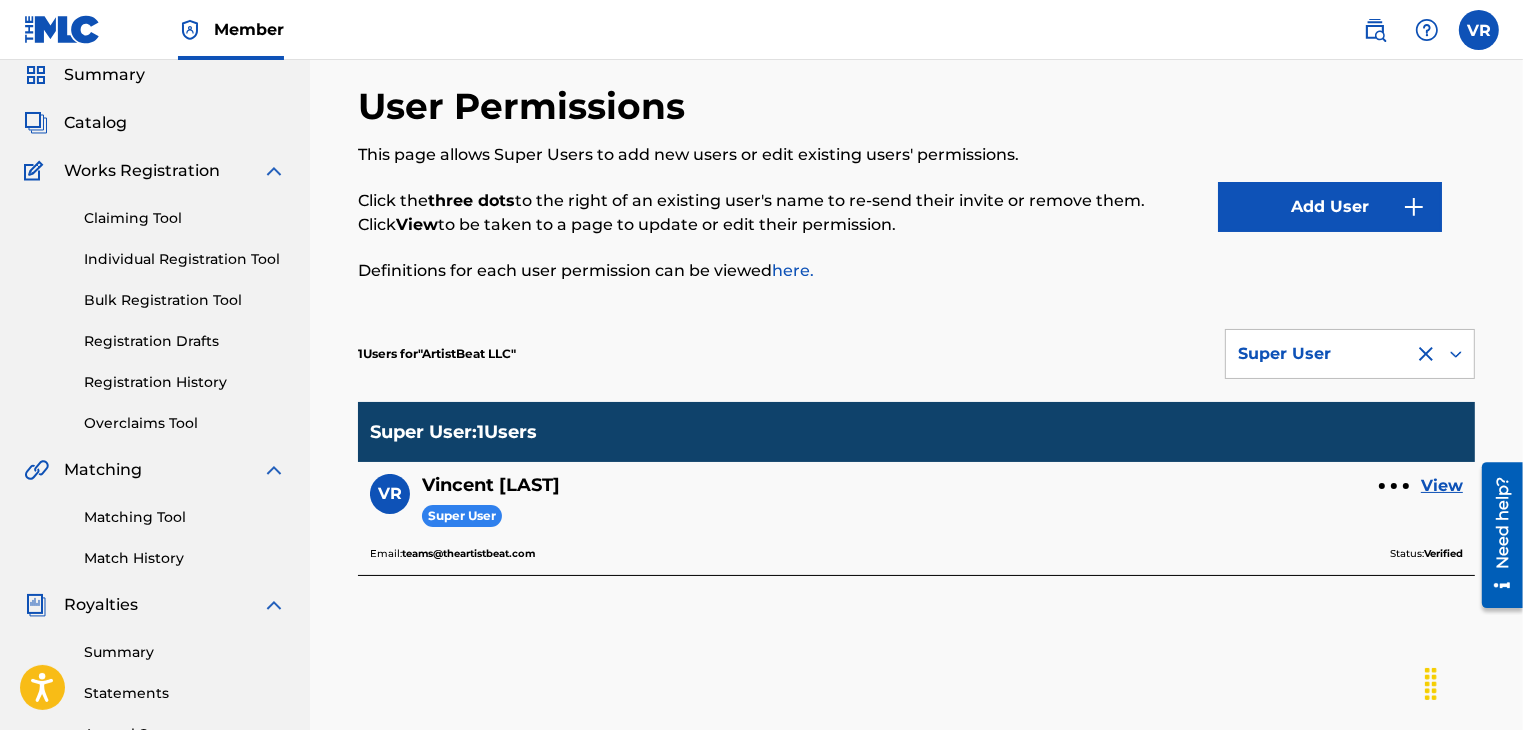 scroll, scrollTop: 74, scrollLeft: 0, axis: vertical 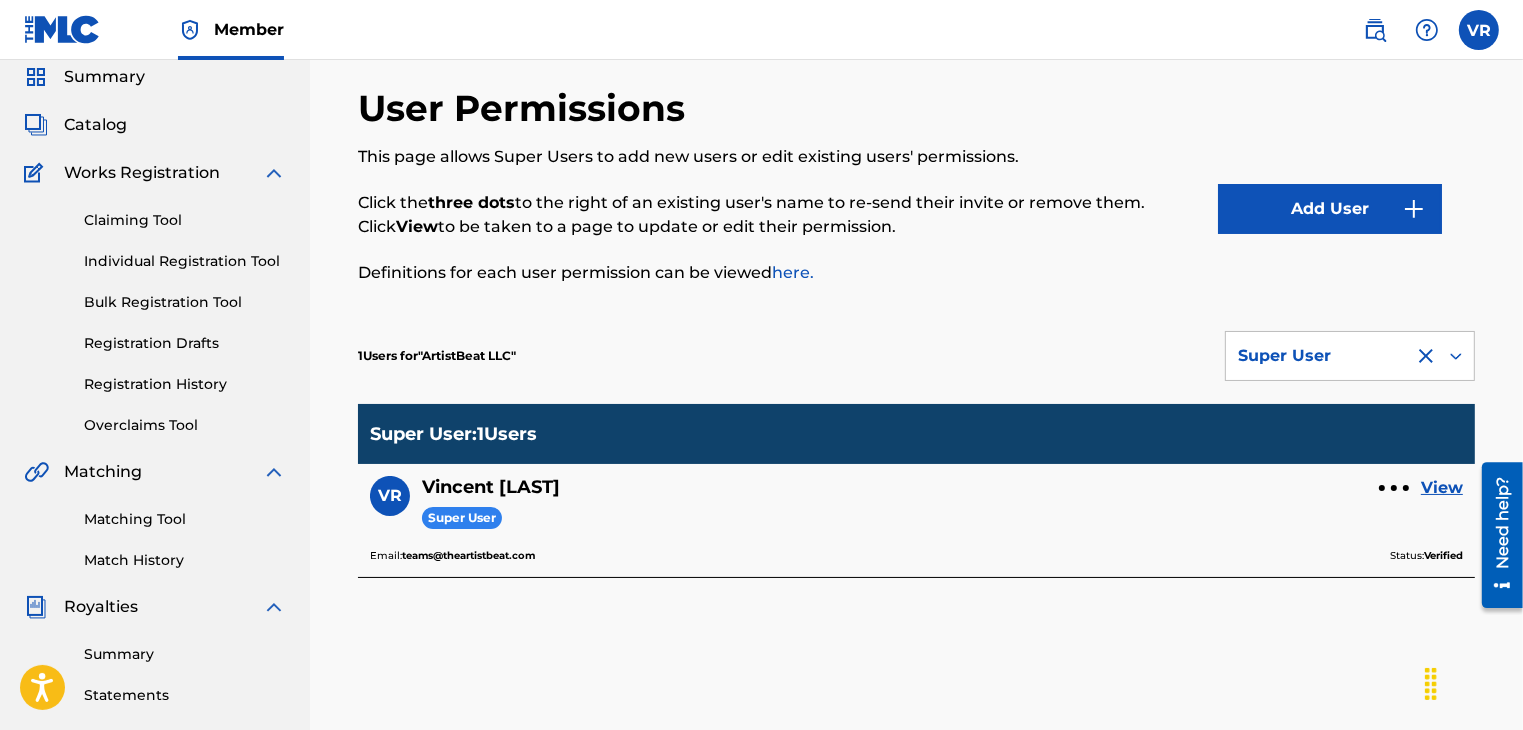 click on "Add User" at bounding box center [1330, 209] 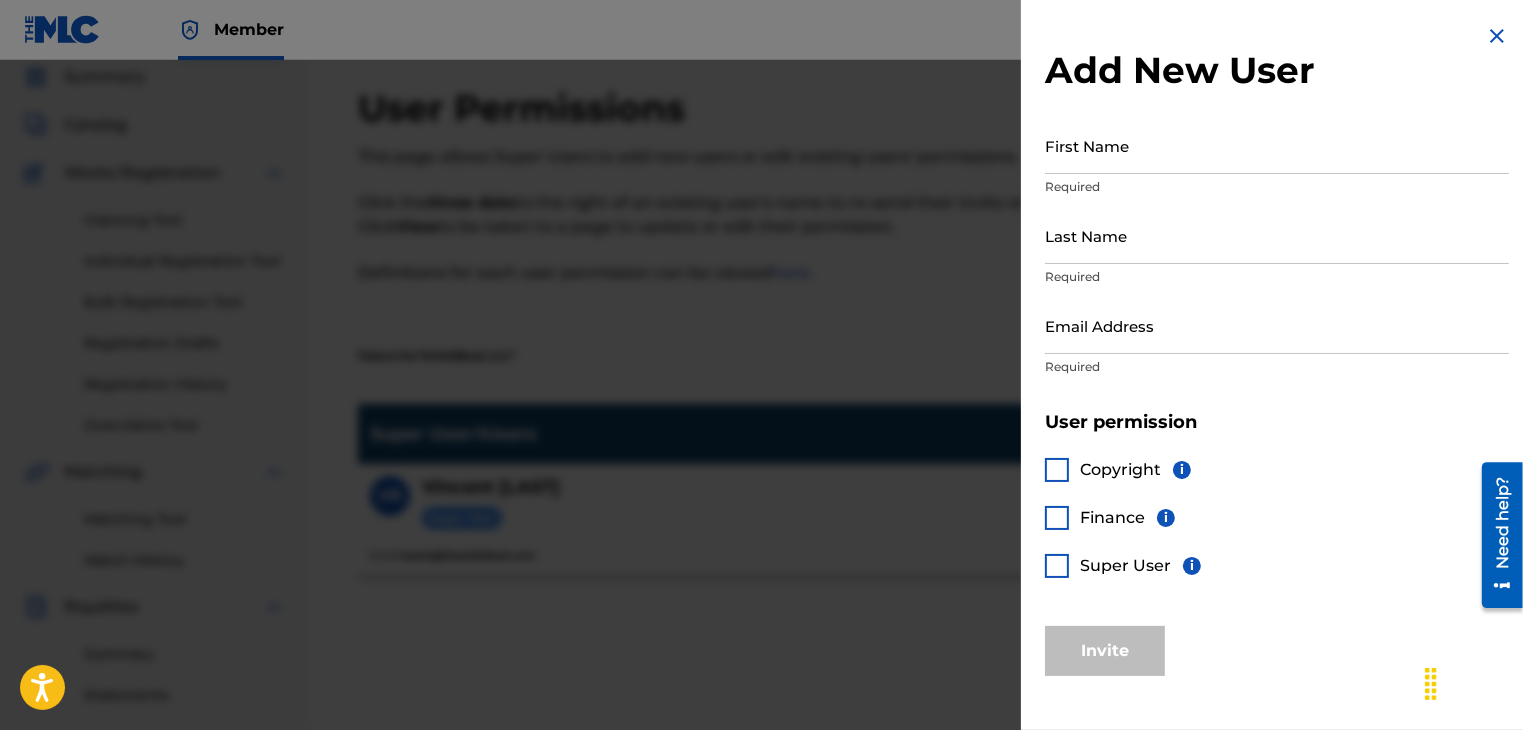 click at bounding box center (761, 425) 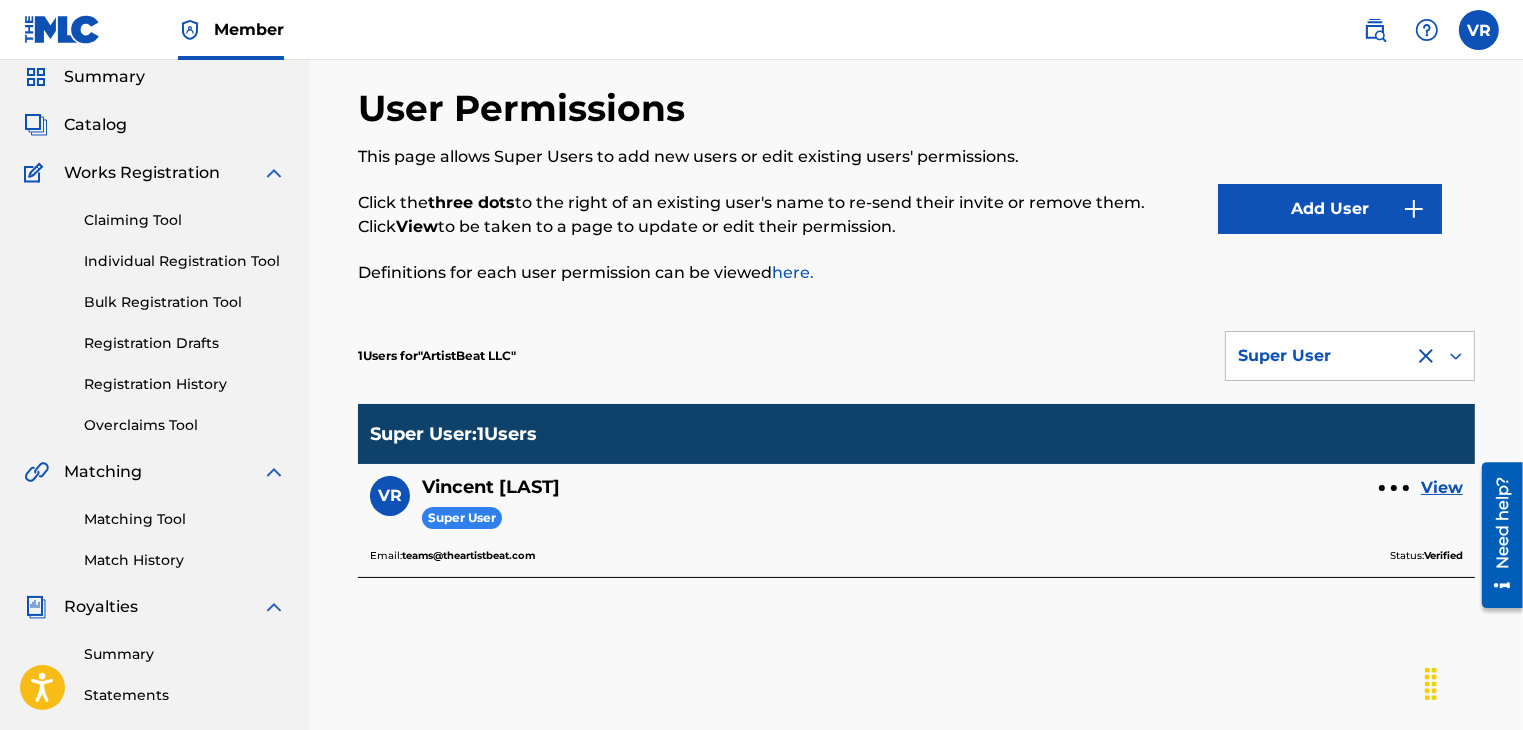 click on "here." at bounding box center [793, 272] 